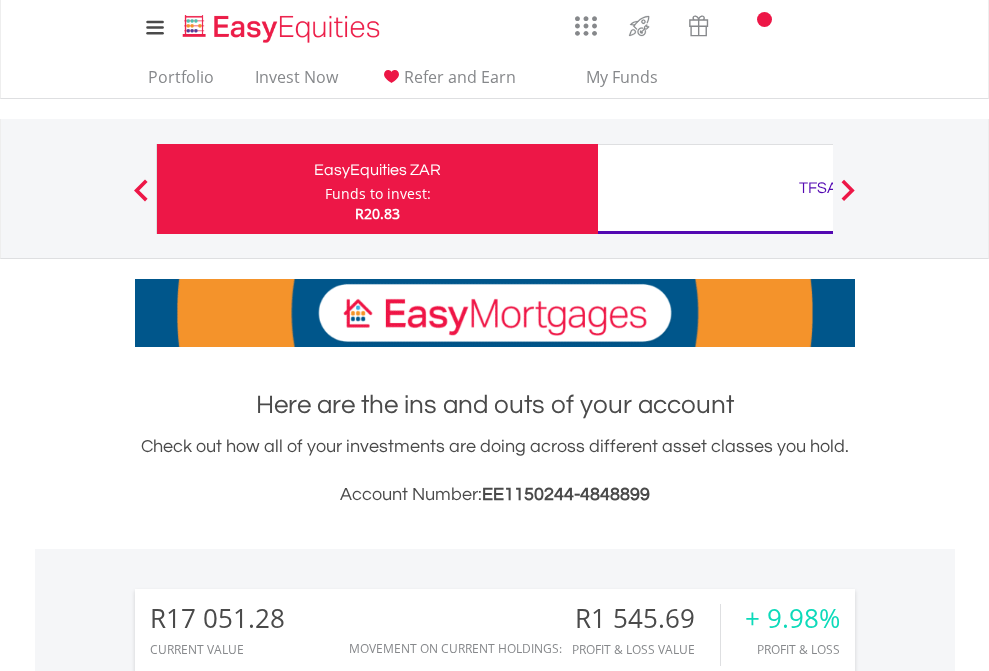 scroll, scrollTop: 0, scrollLeft: 0, axis: both 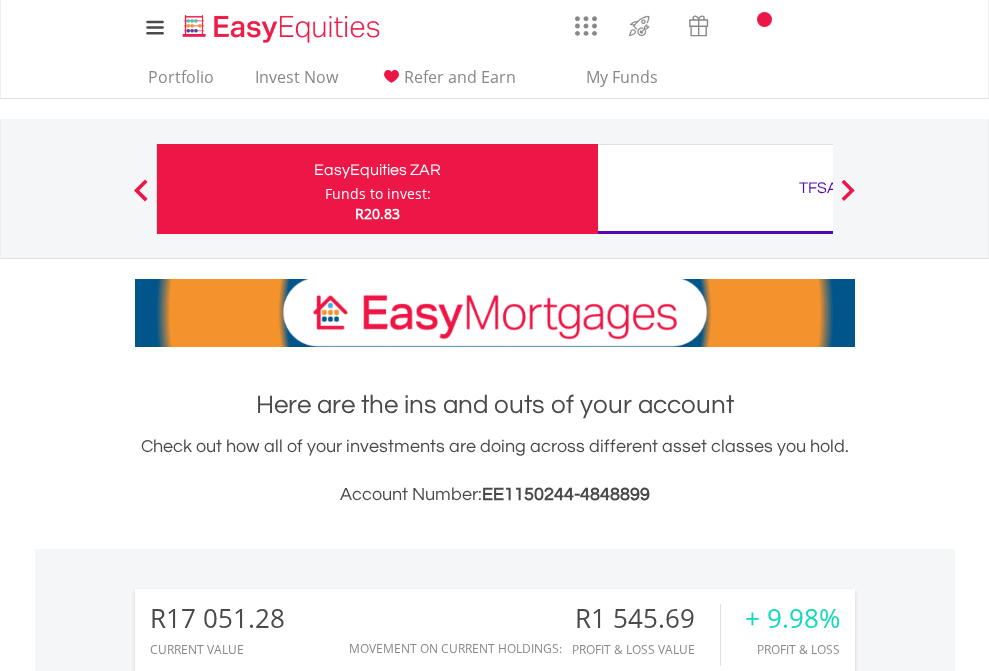 click on "Funds to invest:" at bounding box center [378, 194] 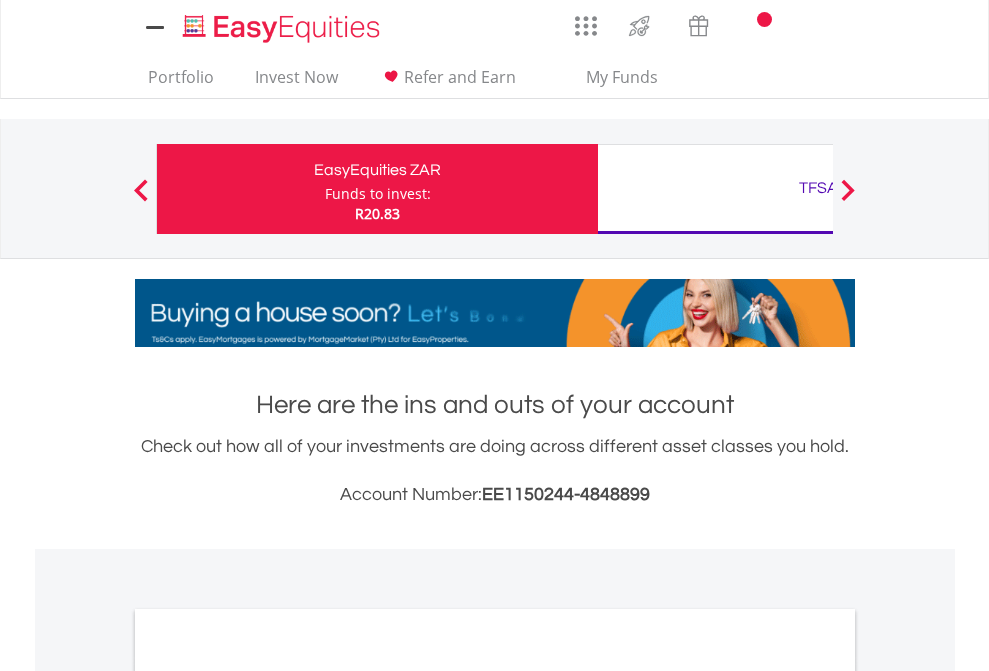 scroll, scrollTop: 0, scrollLeft: 0, axis: both 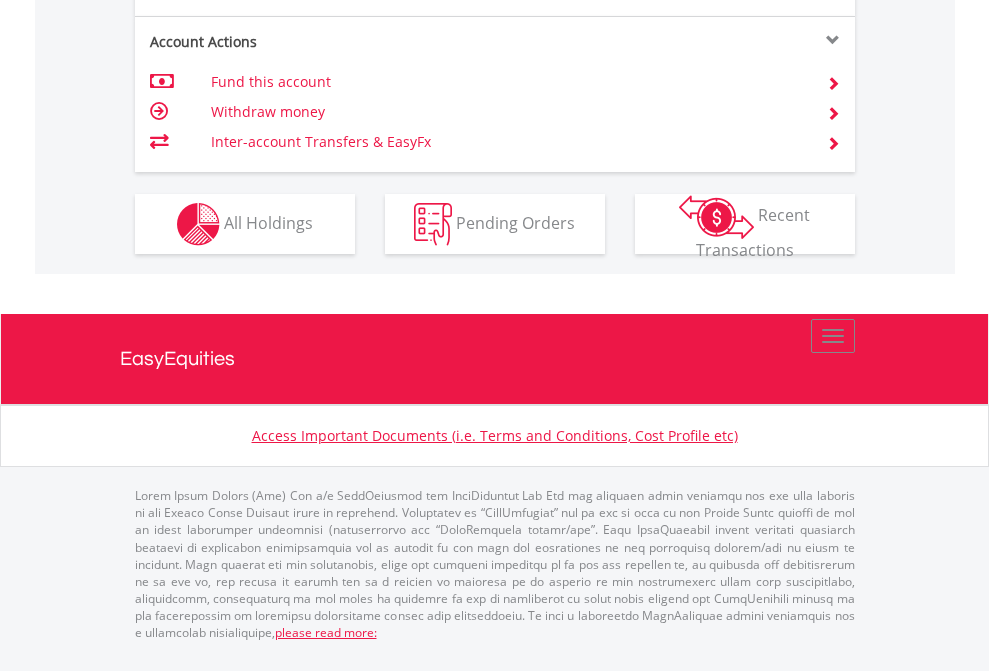 click on "Investment types" at bounding box center [706, -337] 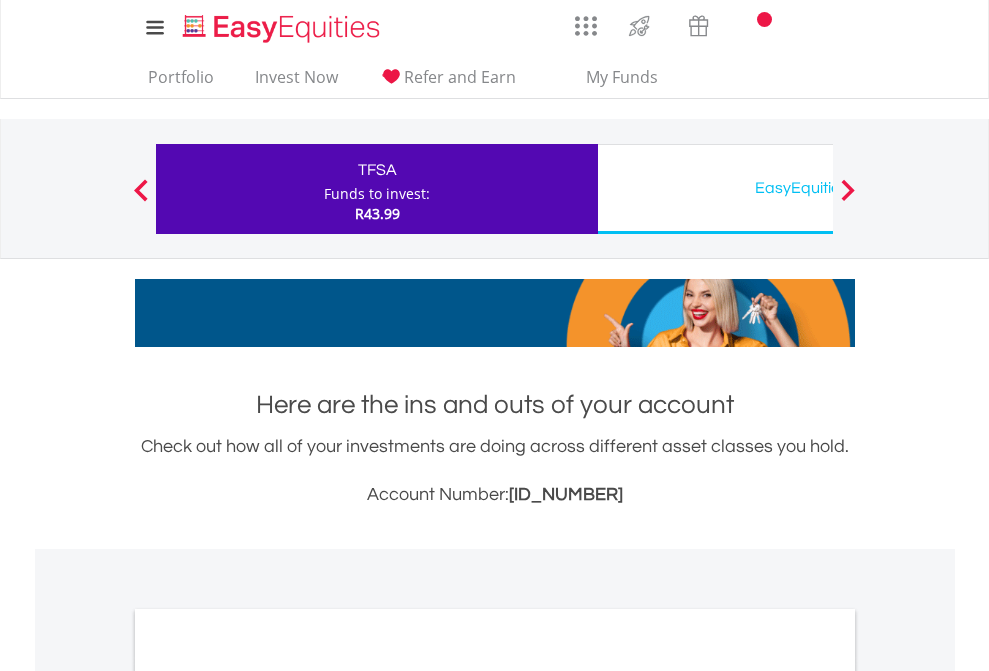 scroll, scrollTop: 0, scrollLeft: 0, axis: both 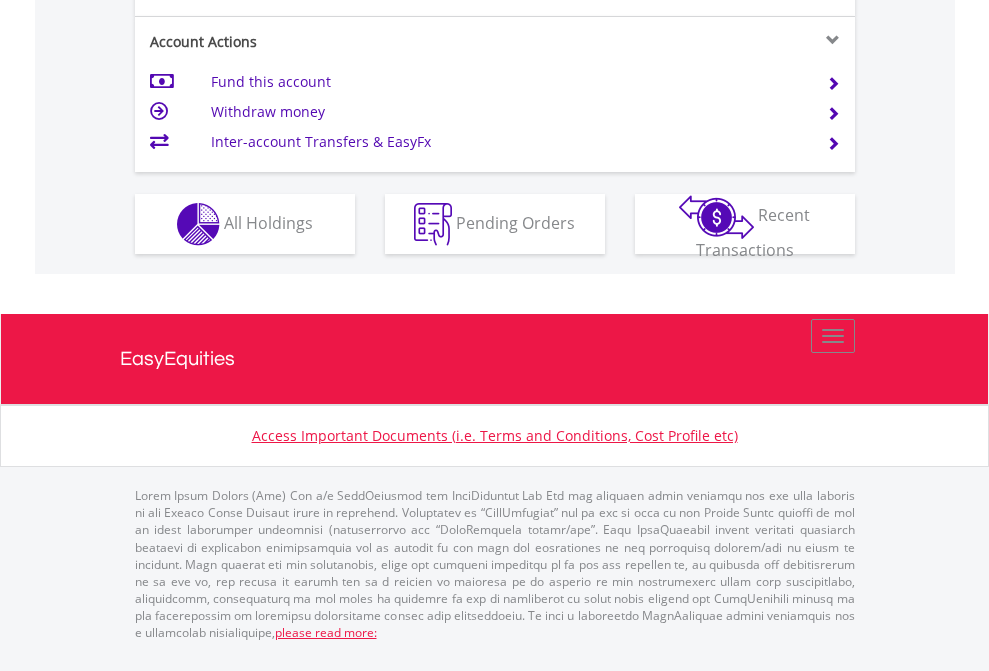click on "Investment types" at bounding box center (706, -337) 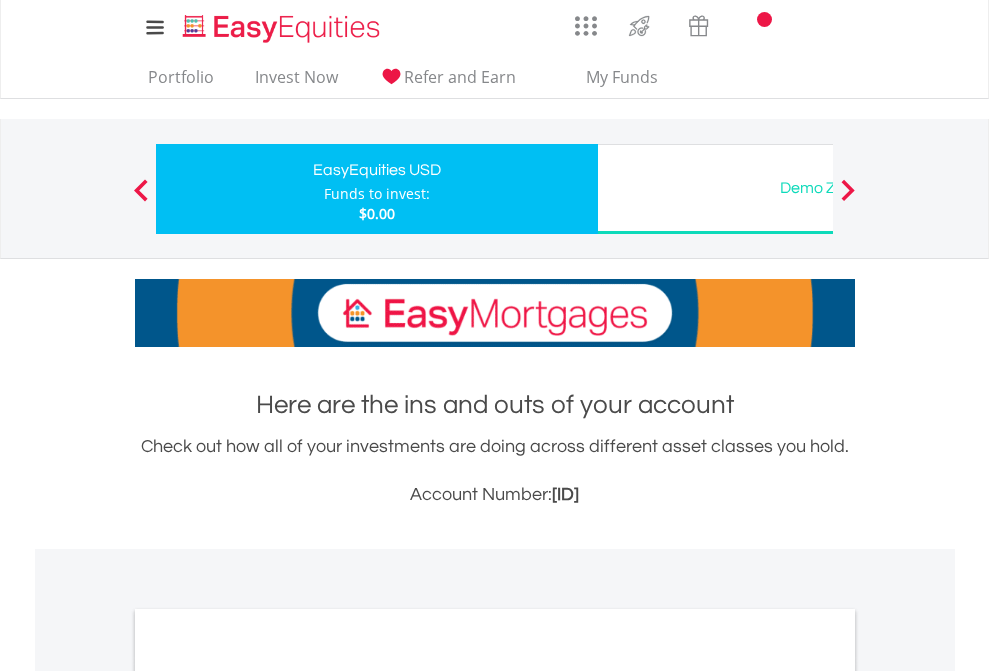 scroll, scrollTop: 0, scrollLeft: 0, axis: both 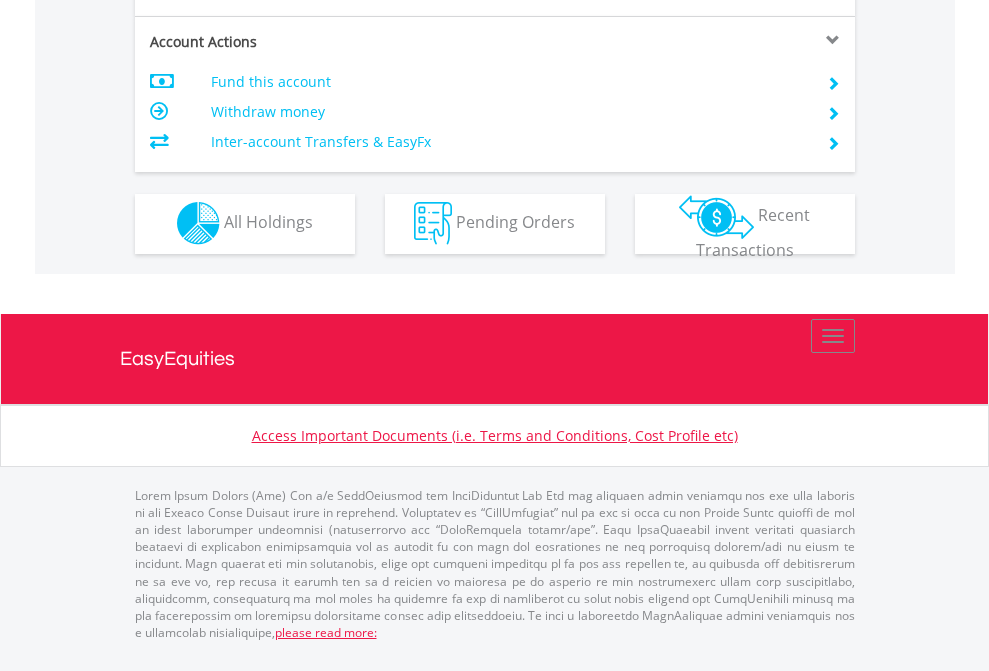 click on "Investment types" at bounding box center [706, -353] 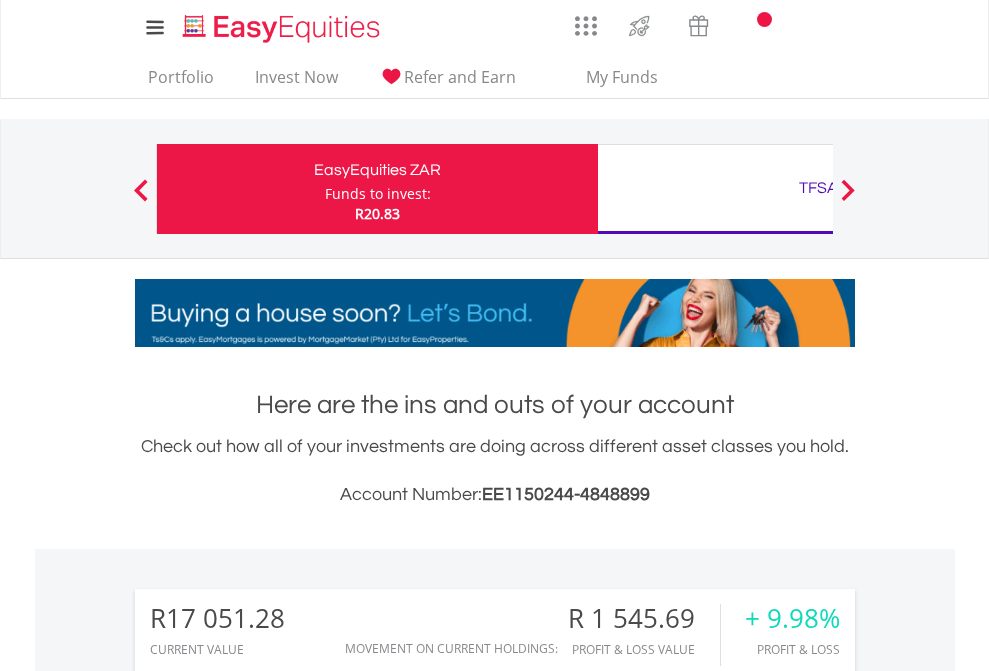 scroll, scrollTop: 1653, scrollLeft: 0, axis: vertical 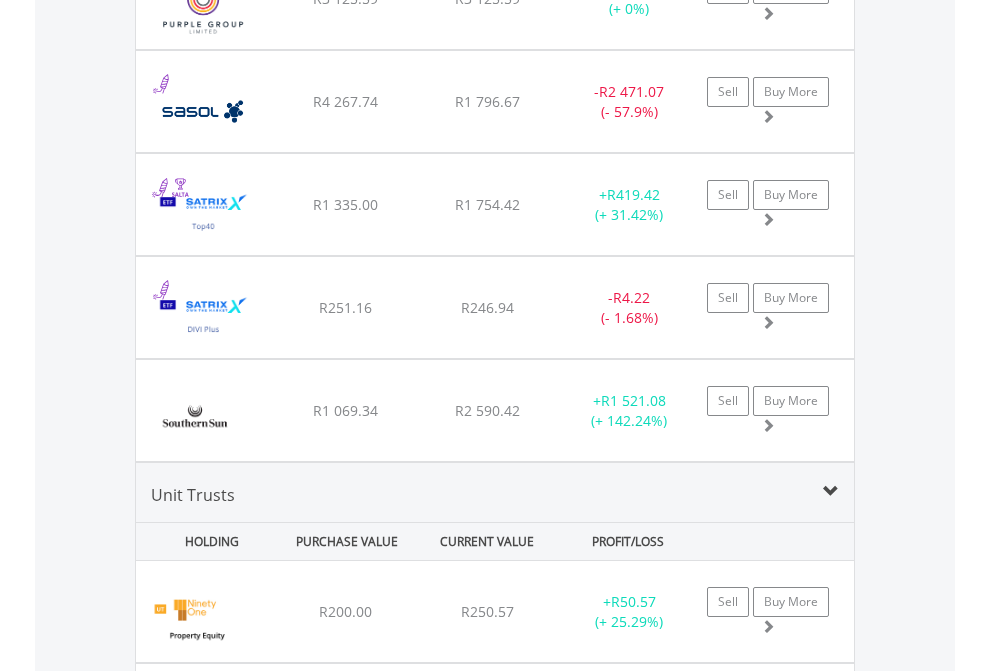 click on "TFSA" at bounding box center [818, -2196] 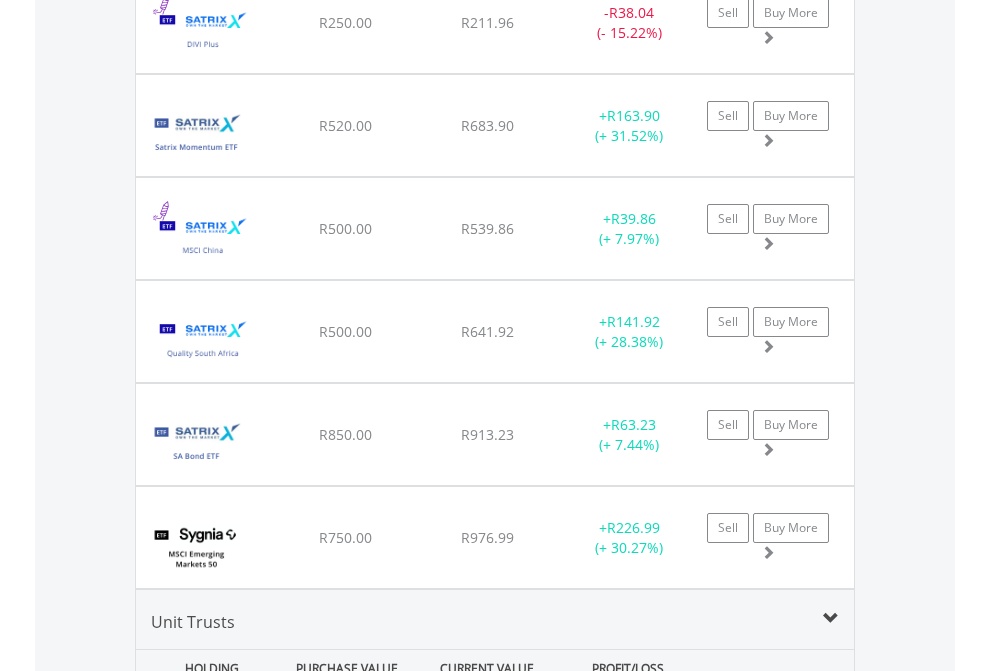 click on "EasyEquities USD" at bounding box center (818, -1745) 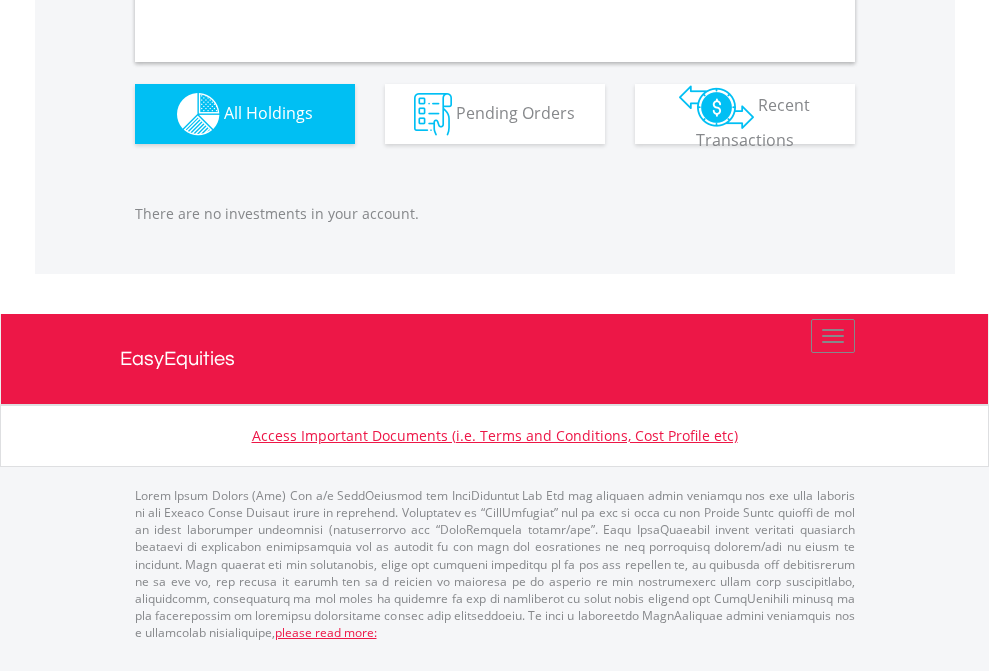 scroll, scrollTop: 1980, scrollLeft: 0, axis: vertical 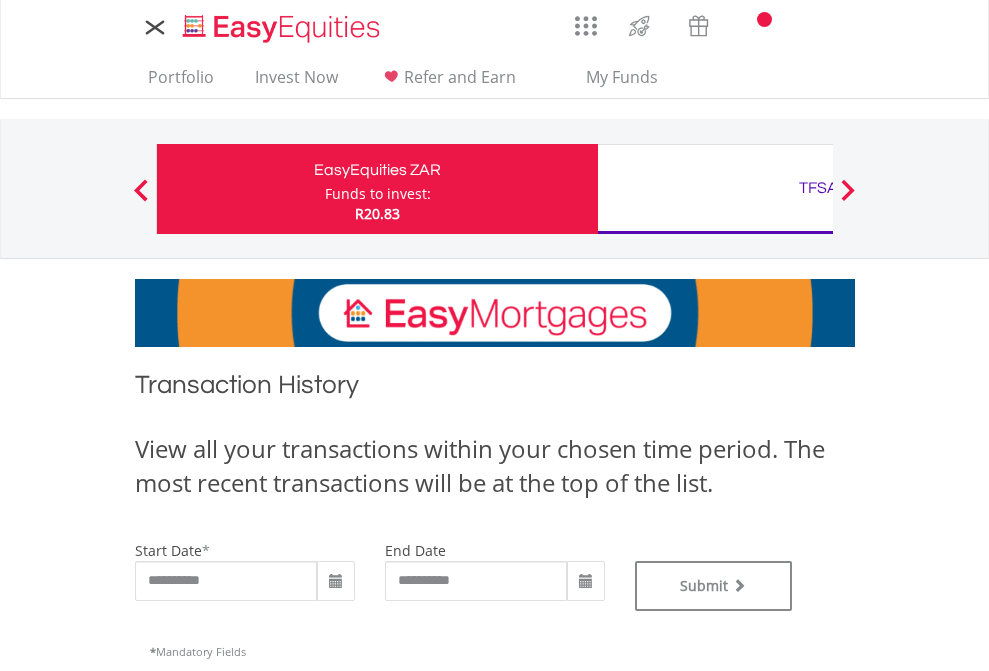 type on "**********" 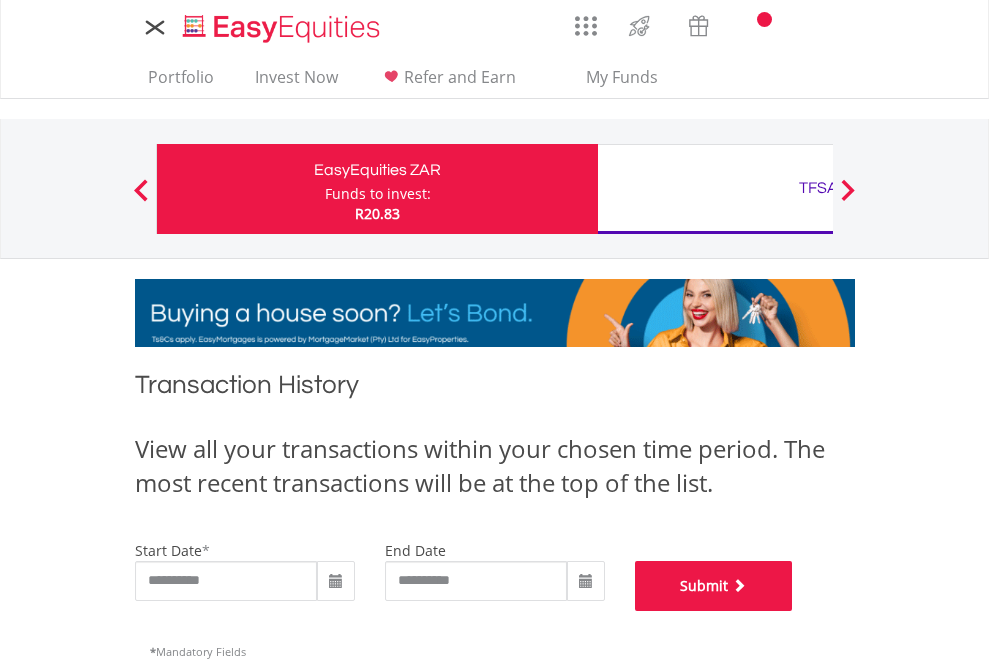click on "Submit" at bounding box center (714, 586) 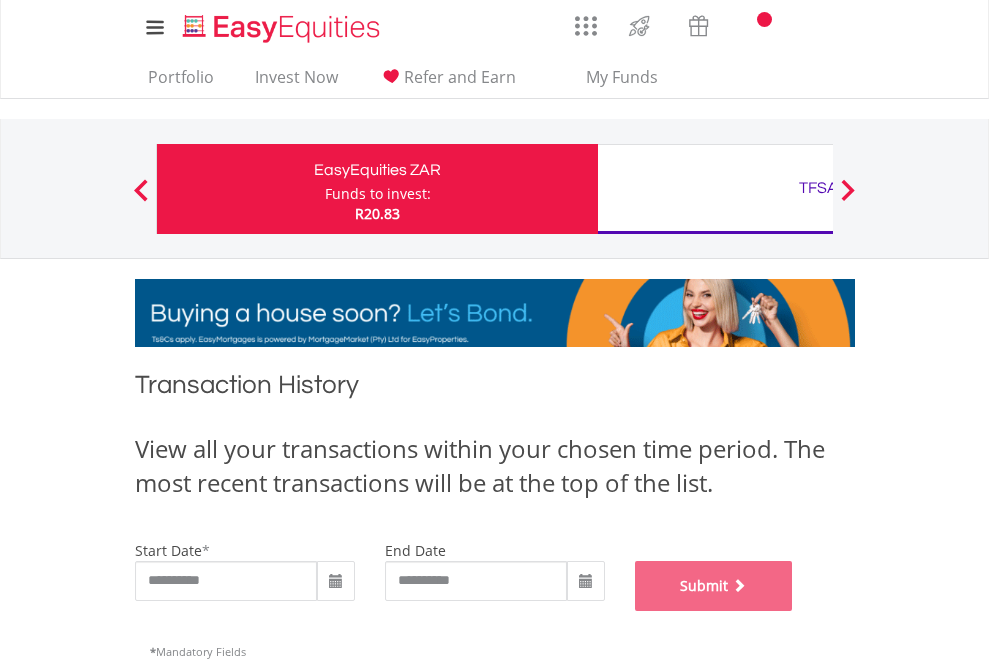 scroll, scrollTop: 811, scrollLeft: 0, axis: vertical 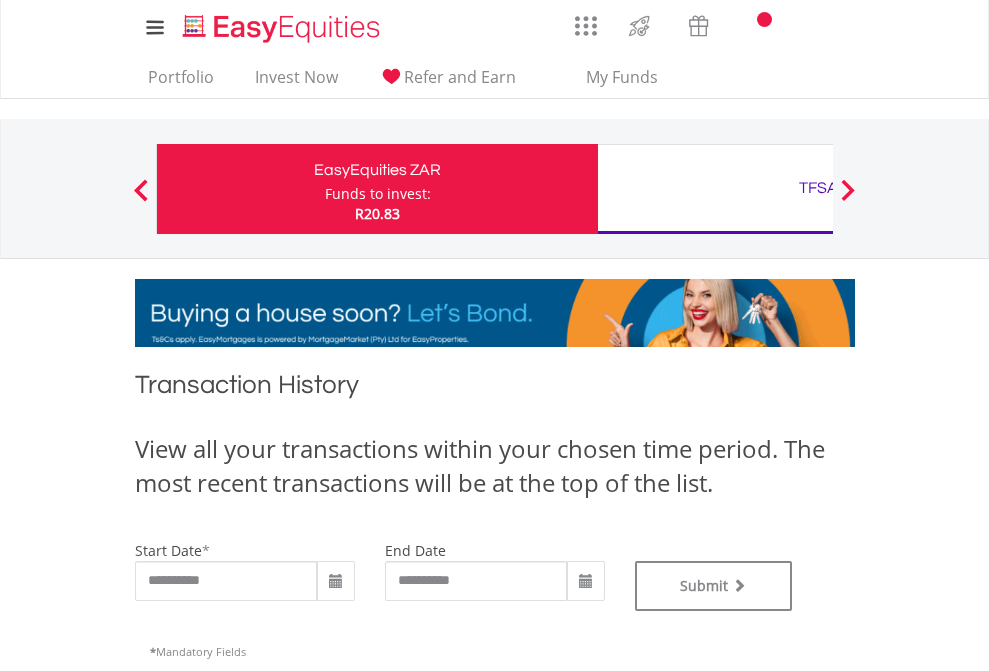 click on "TFSA" at bounding box center (818, 188) 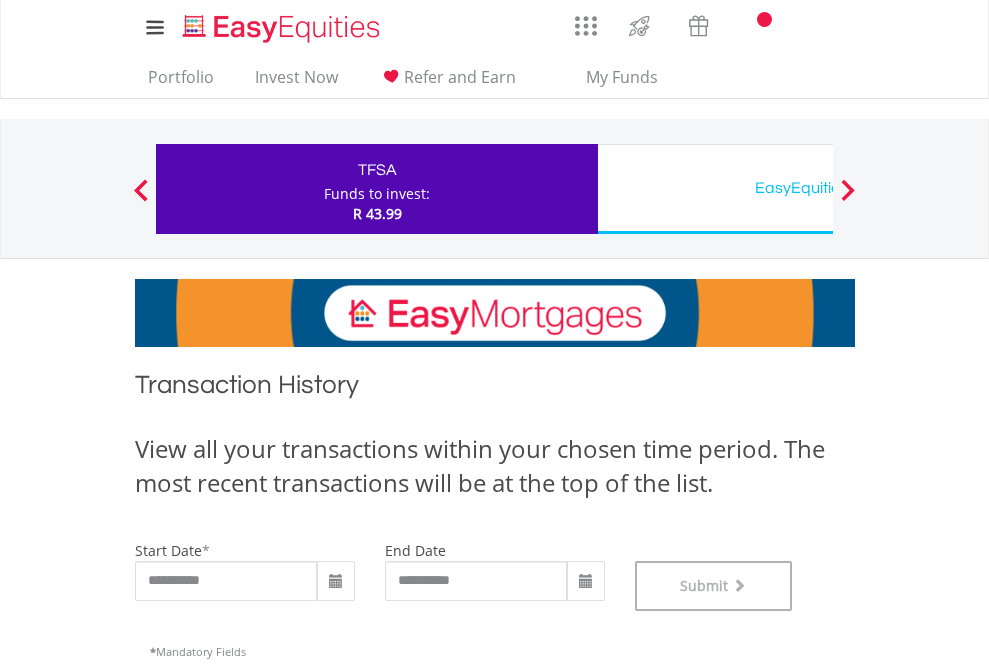 scroll, scrollTop: 811, scrollLeft: 0, axis: vertical 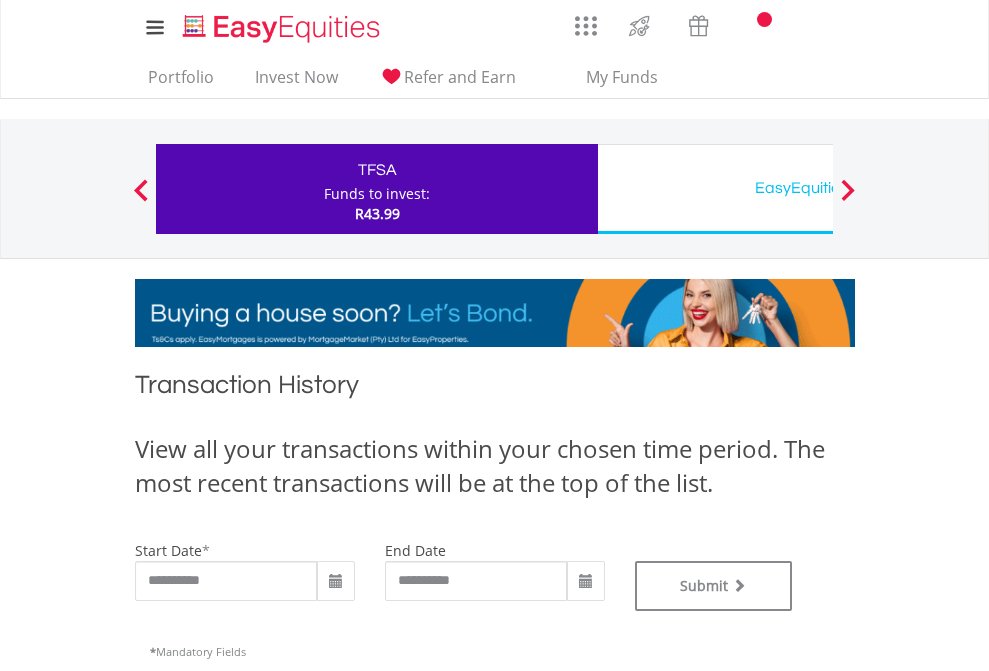 click on "EasyEquities USD" at bounding box center (818, 188) 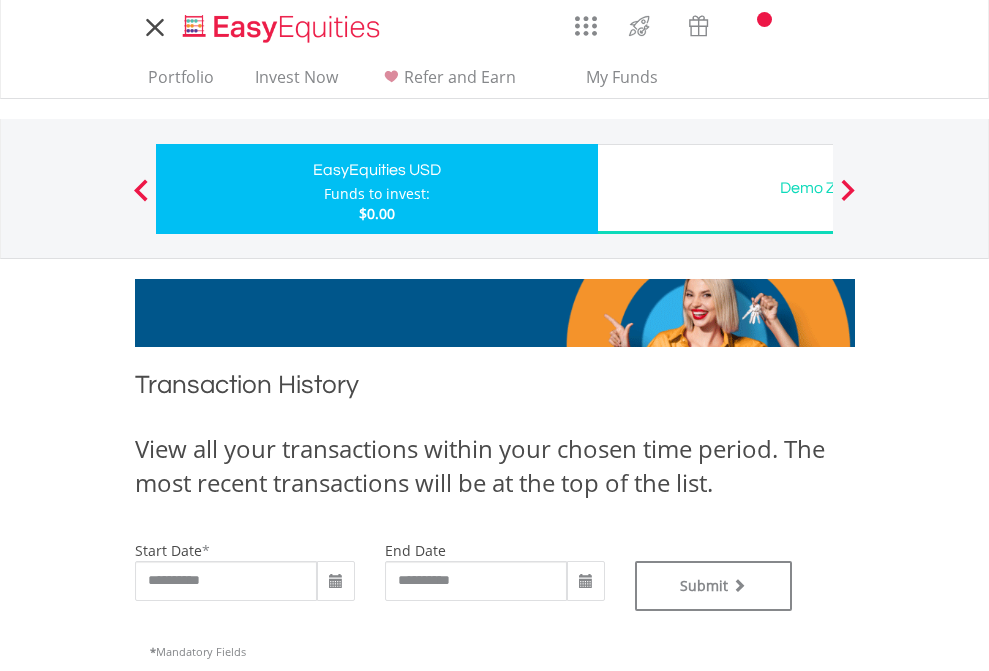 type on "**********" 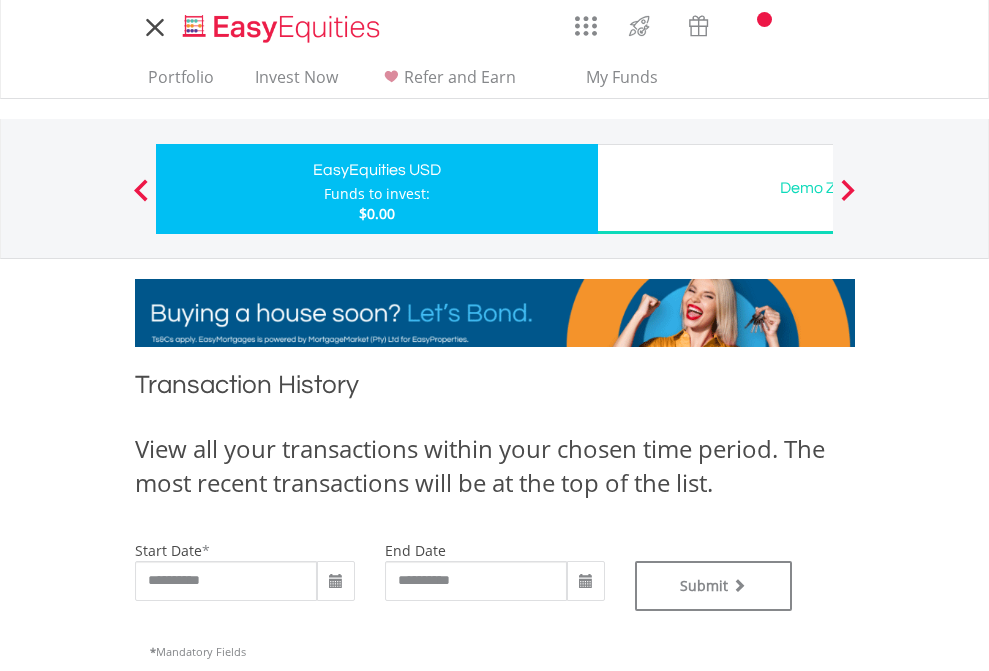 scroll, scrollTop: 0, scrollLeft: 0, axis: both 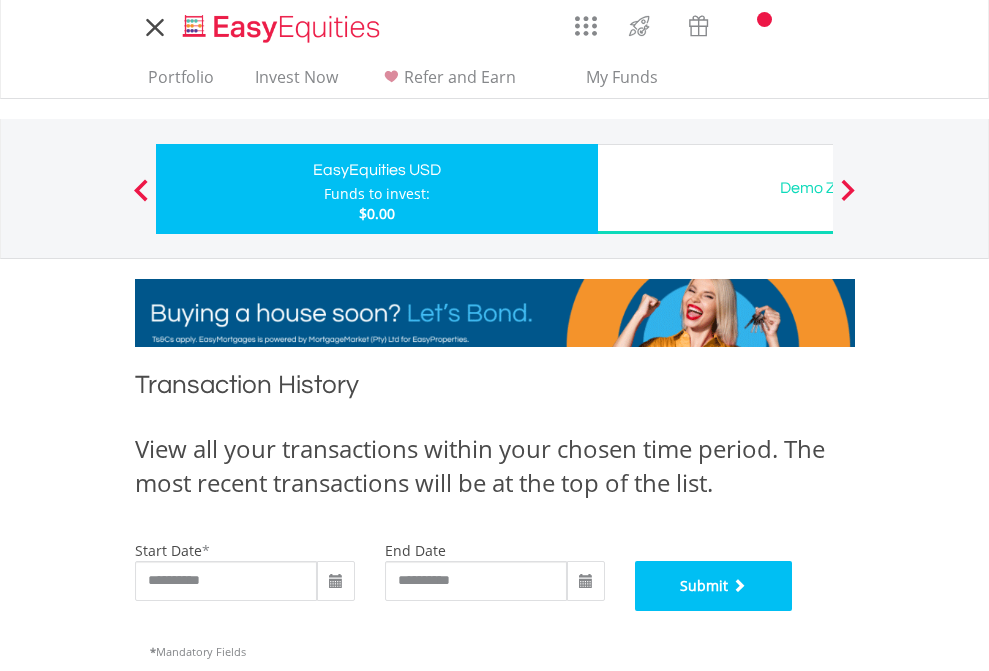 click on "Submit" at bounding box center [714, 586] 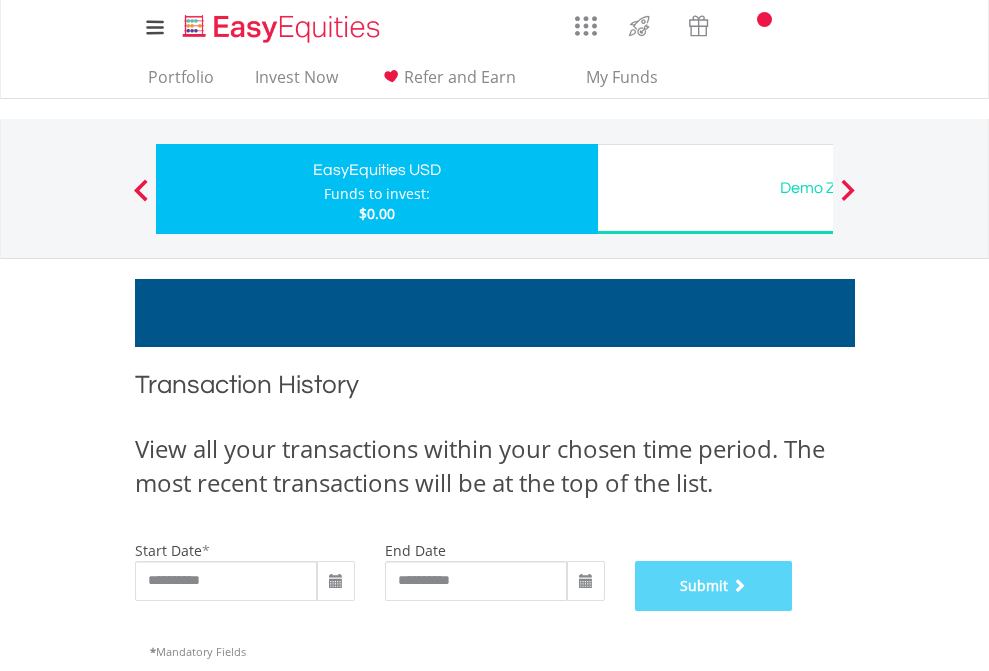 scroll, scrollTop: 811, scrollLeft: 0, axis: vertical 